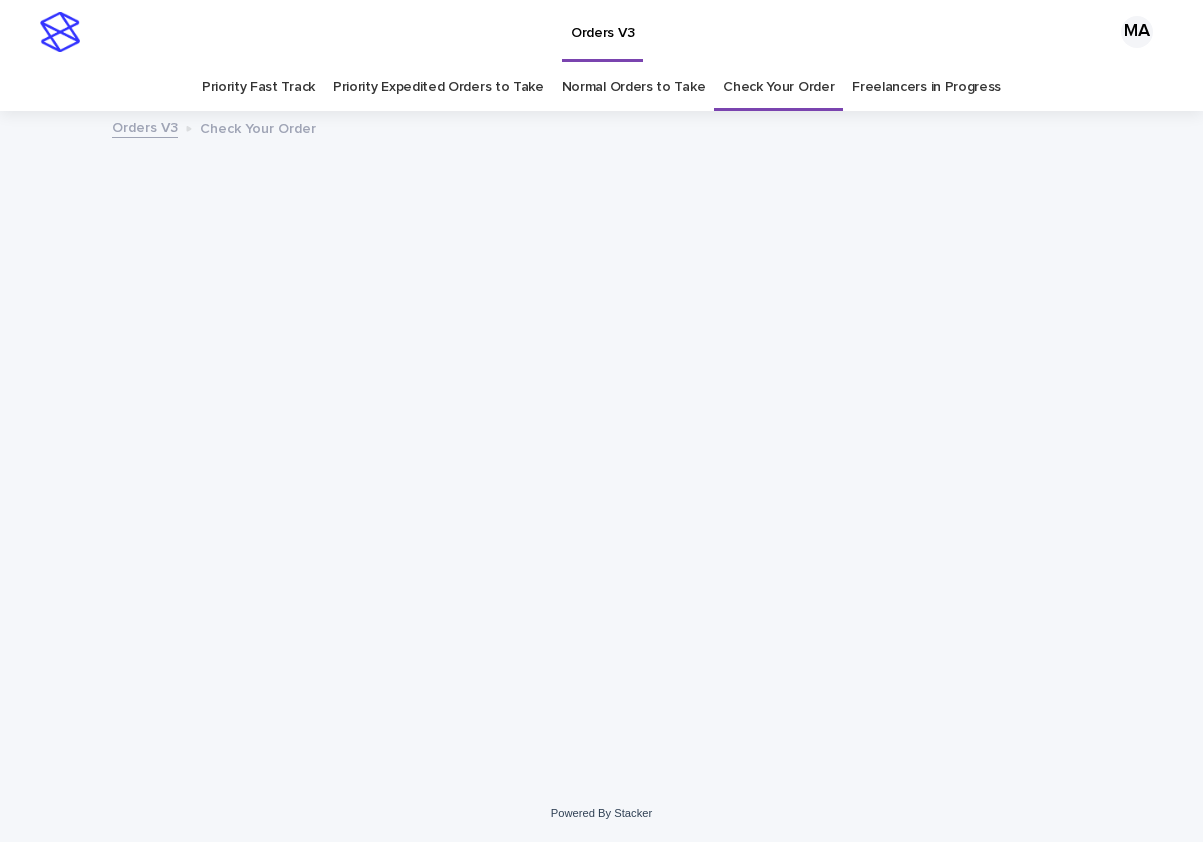 scroll, scrollTop: 0, scrollLeft: 0, axis: both 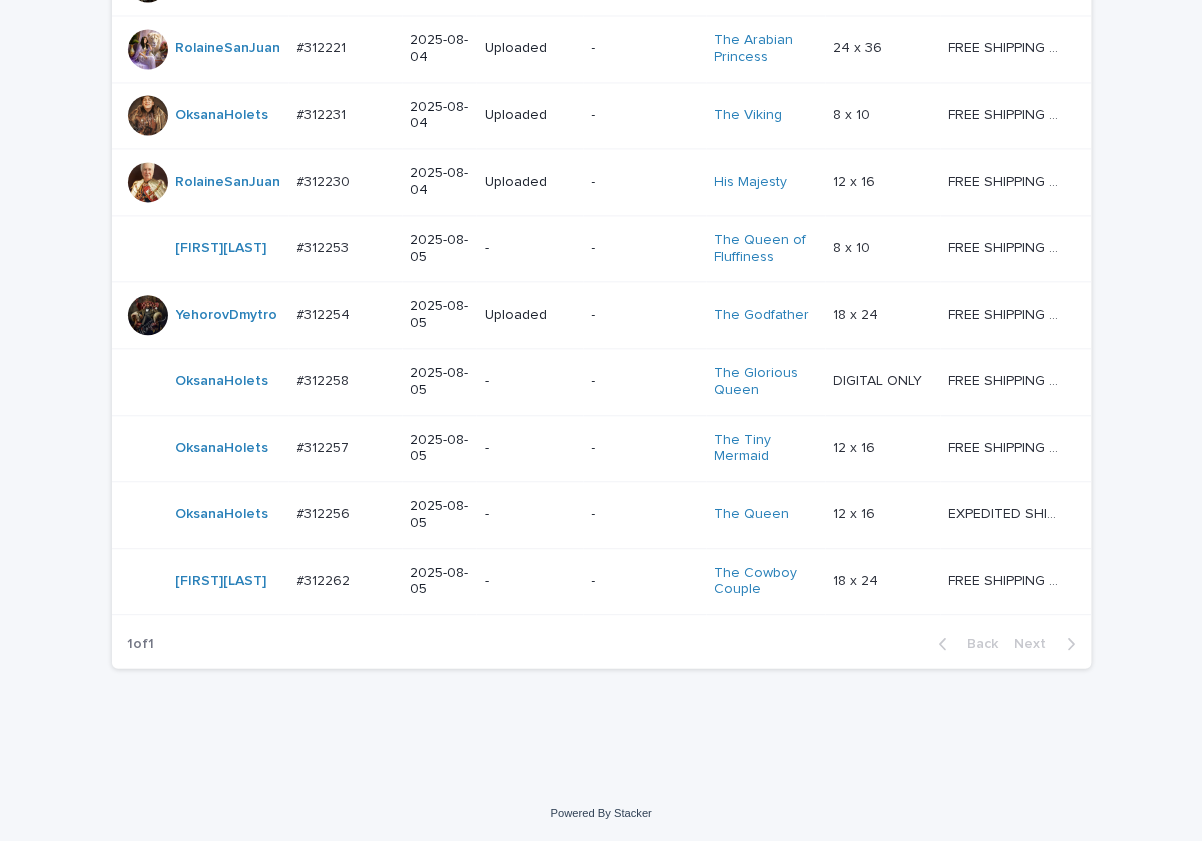 click on "-" at bounding box center [530, 581] 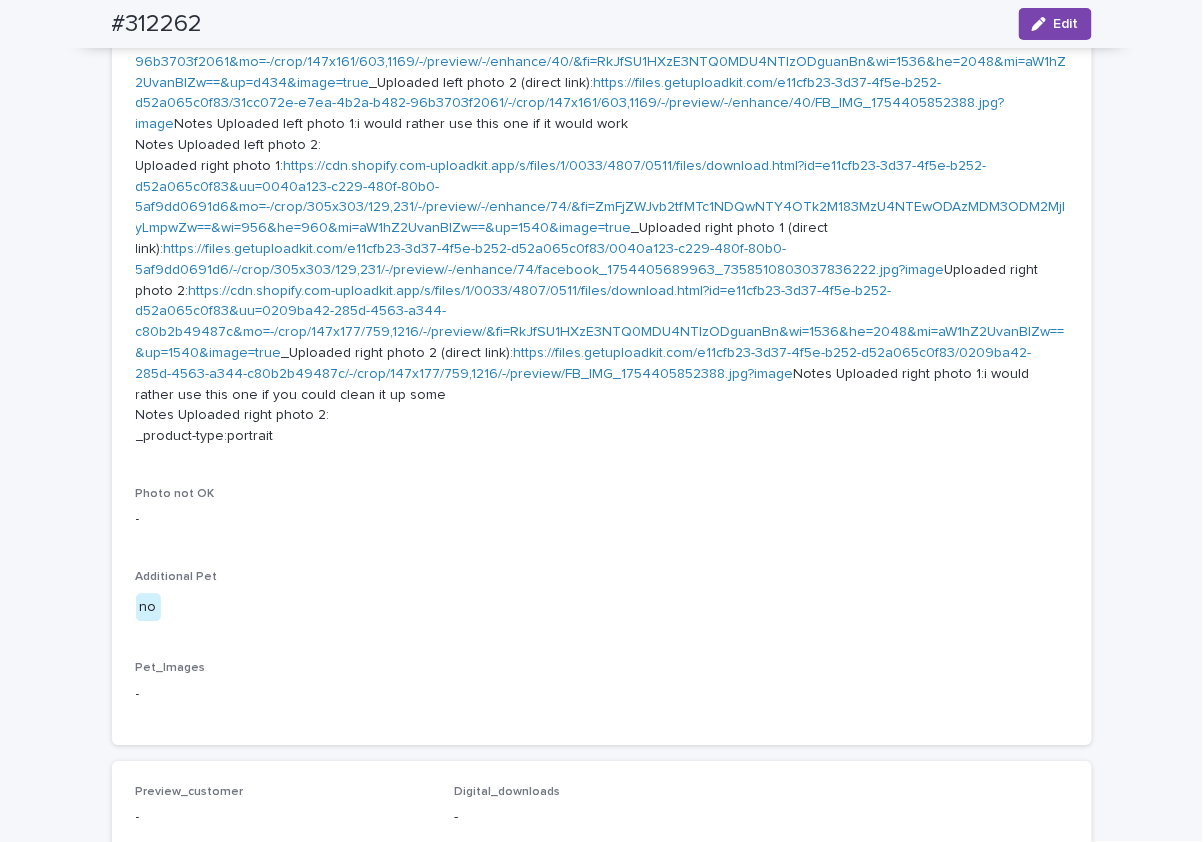 scroll, scrollTop: 699, scrollLeft: 0, axis: vertical 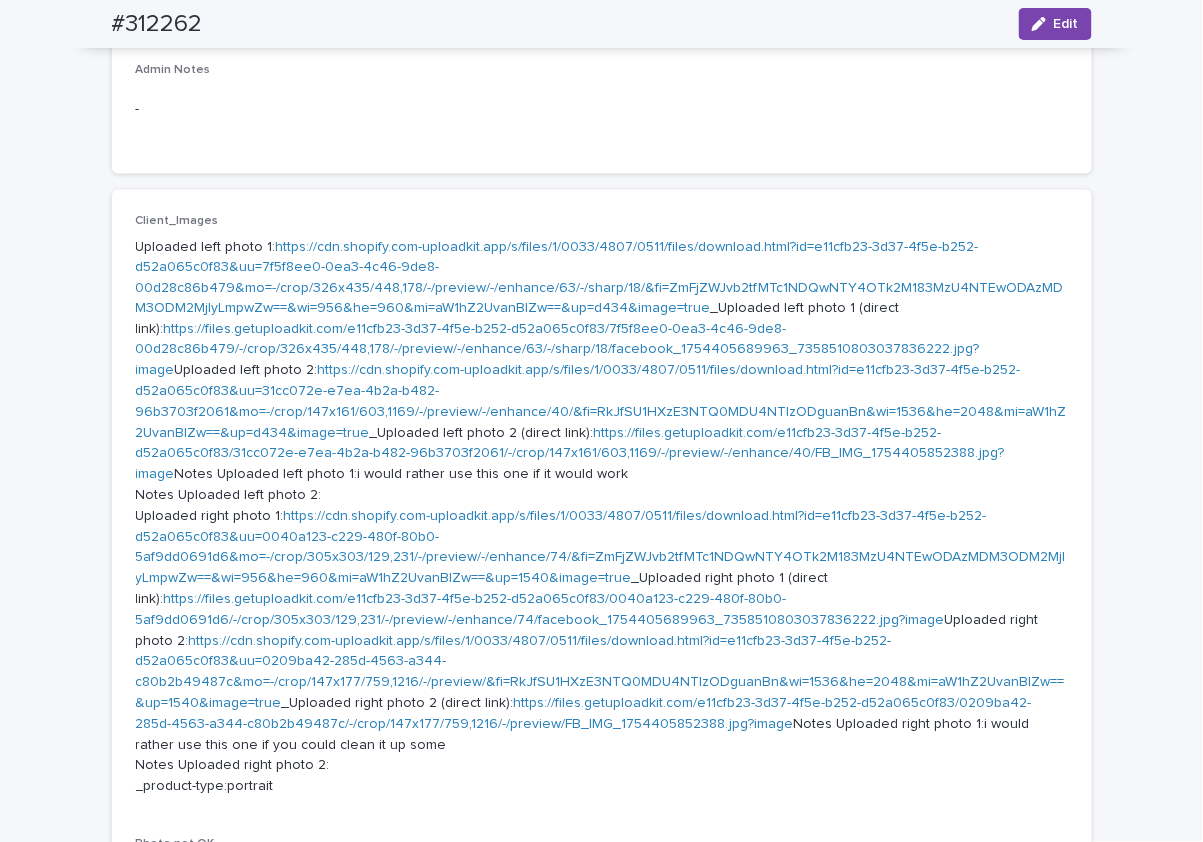click on "https://cdn.shopify.com-uploadkit.app/s/files/1/0033/4807/0511/files/download.html?id=e11cfb23-3d37-4f5e-b252-d52a065c0f83&uu=0040a123-c229-480f-80b0-5af9dd0691d6&mo=-/crop/305x303/129,231/-/preview/-/enhance/74/&fi=ZmFjZWJvb2tfMTc1NDQwNTY4OTk2M183MzU4NTEwODAzMDM3ODM2MjIyLmpwZw==&wi=956&he=960&mi=aW1hZ2UvanBlZw==&up=1540&image=true" at bounding box center (601, 548) 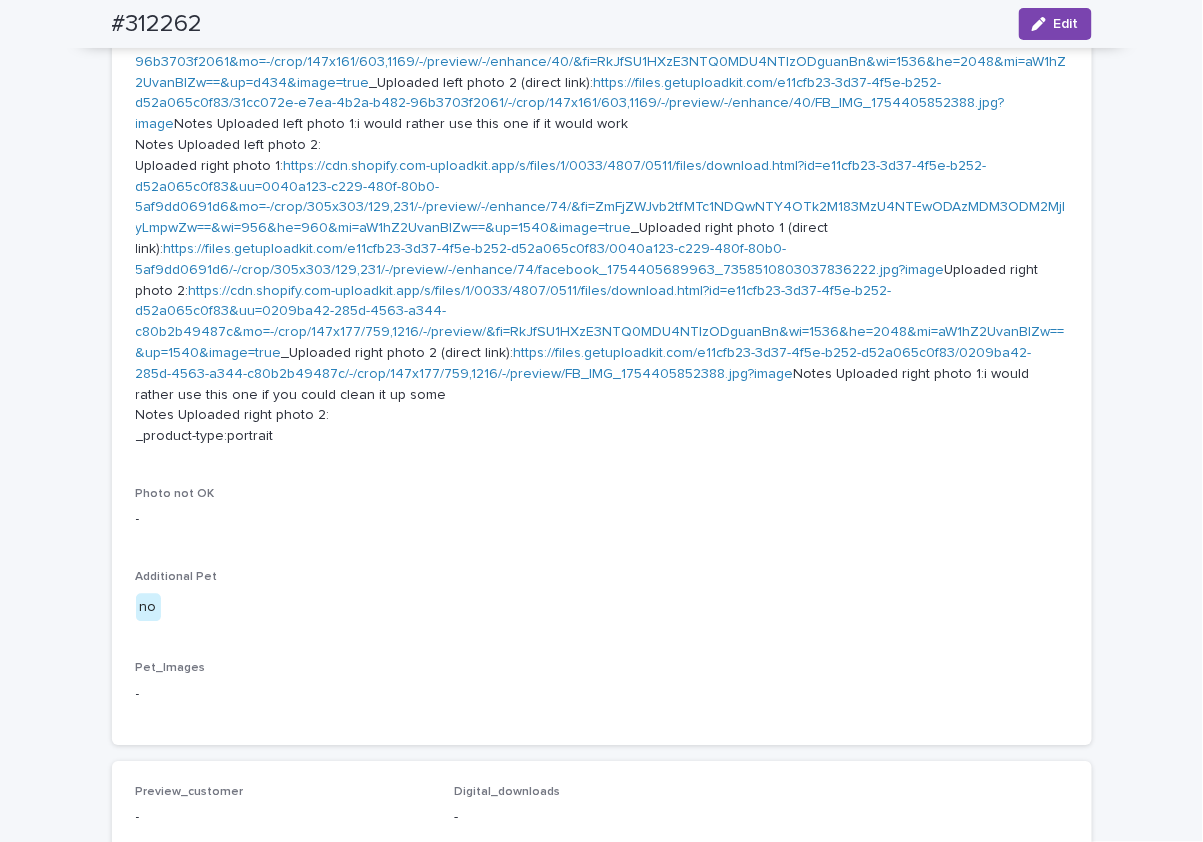 click on "https://cdn.shopify.com-uploadkit.app/s/files/1/0033/4807/0511/files/download.html?id=e11cfb23-3d37-4f5e-b252-d52a065c0f83&uu=0209ba42-285d-4563-a344-c80b2b49487c&mo=-/crop/147x177/759,1216/-/preview/&fi=RkJfSU1HXzE3NTQ0MDU4NTIzODguanBn&wi=1536&he=2048&mi=aW1hZ2UvanBlZw==&up=1540&image=true" at bounding box center (600, 322) 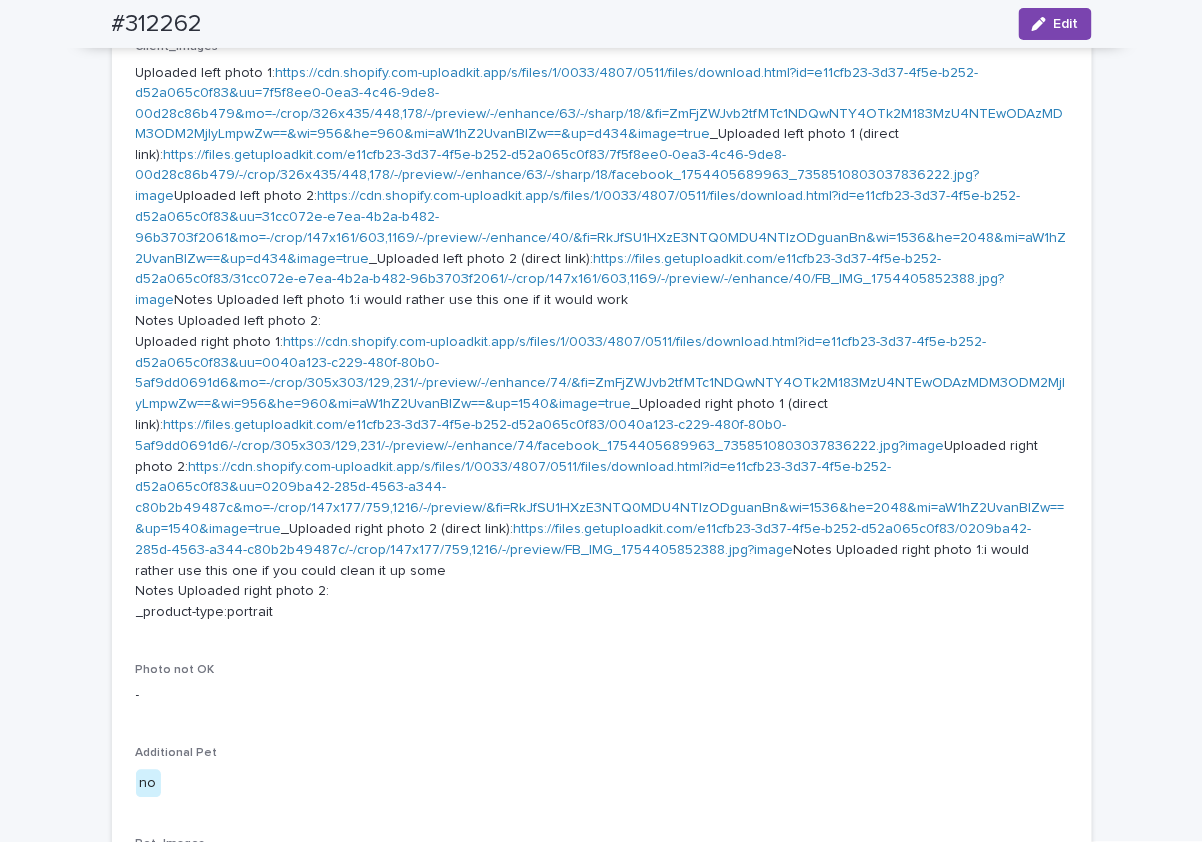 scroll, scrollTop: 699, scrollLeft: 0, axis: vertical 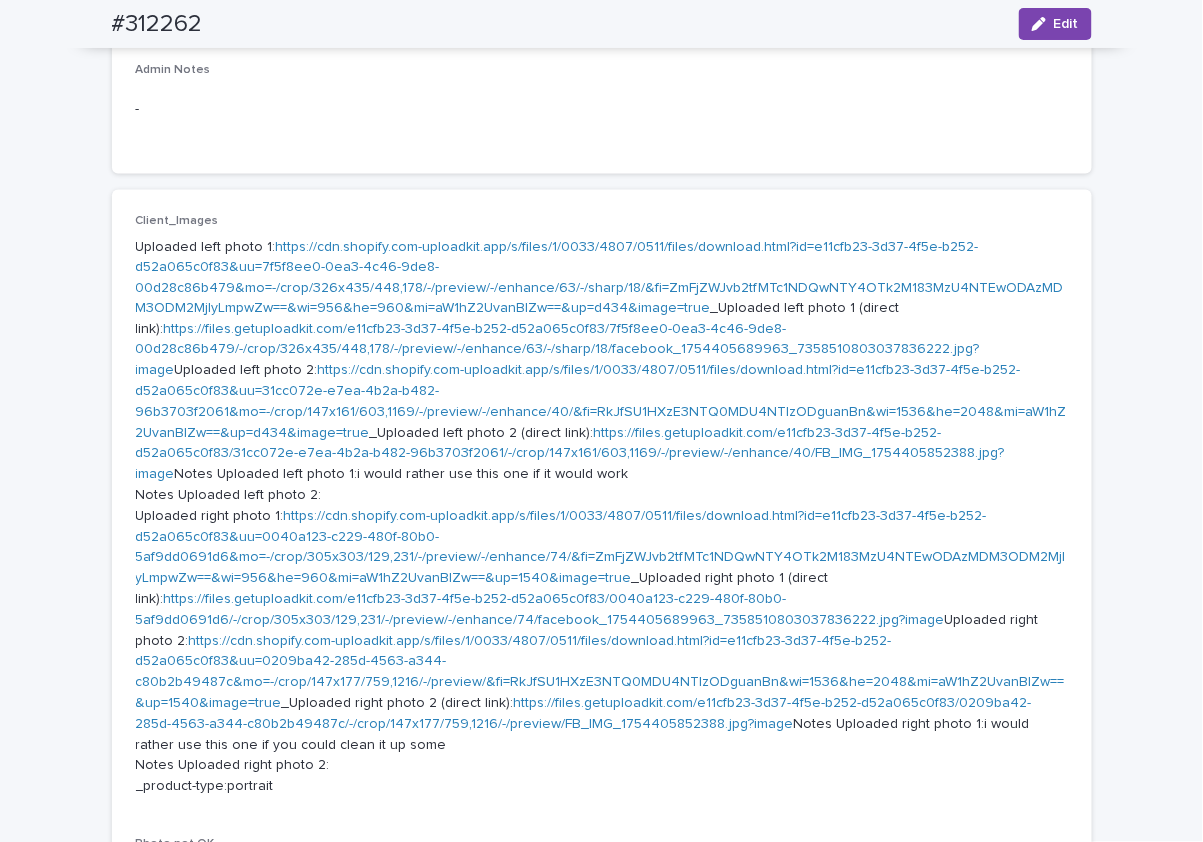 click on "https://cdn.shopify.com-uploadkit.app/s/files/1/0033/4807/0511/files/download.html?id=e11cfb23-3d37-4f5e-b252-d52a065c0f83&uu=31cc072e-e7ea-4b2a-b482-96b3703f2061&mo=-/crop/147x161/603,1169/-/preview/-/enhance/40/&fi=RkJfSU1HXzE3NTQ0MDU4NTIzODguanBn&wi=1536&he=2048&mi=aW1hZ2UvanBlZw==&up=d434&image=true" at bounding box center (601, 402) 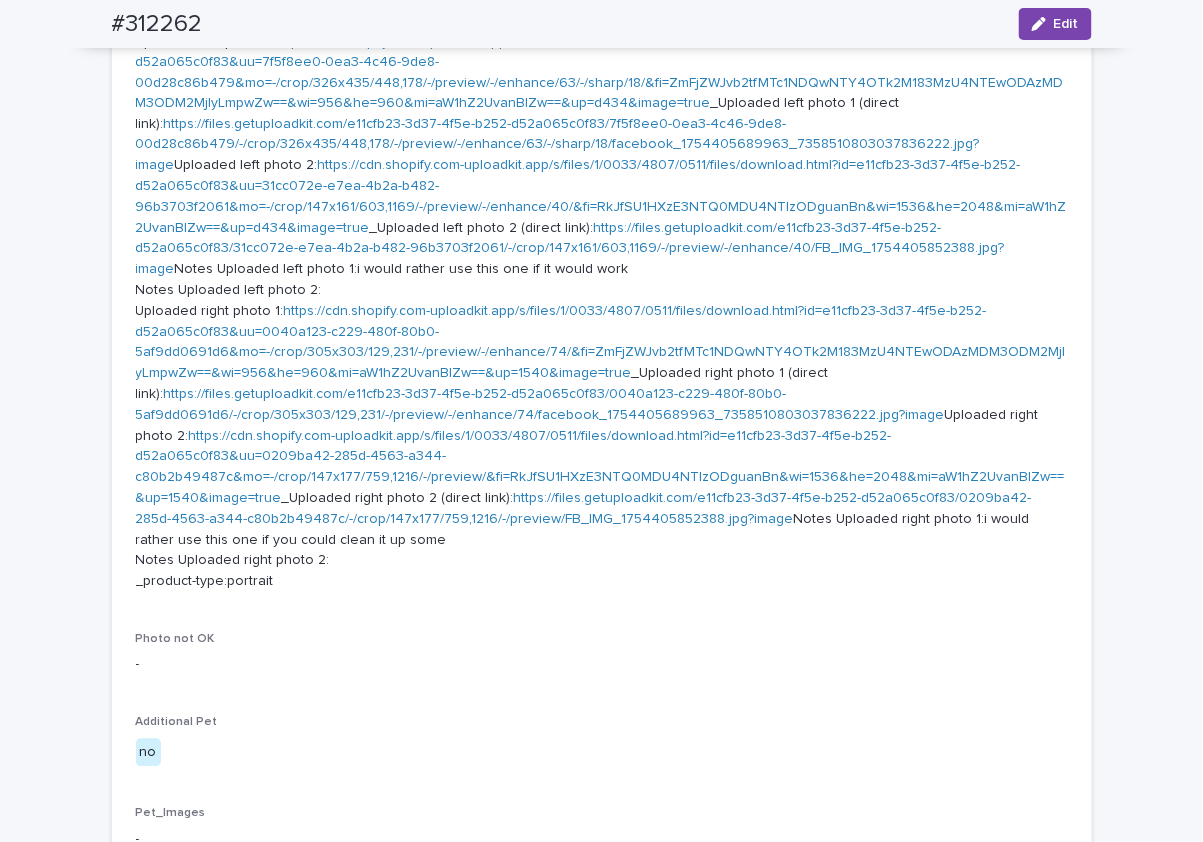 scroll, scrollTop: 1050, scrollLeft: 0, axis: vertical 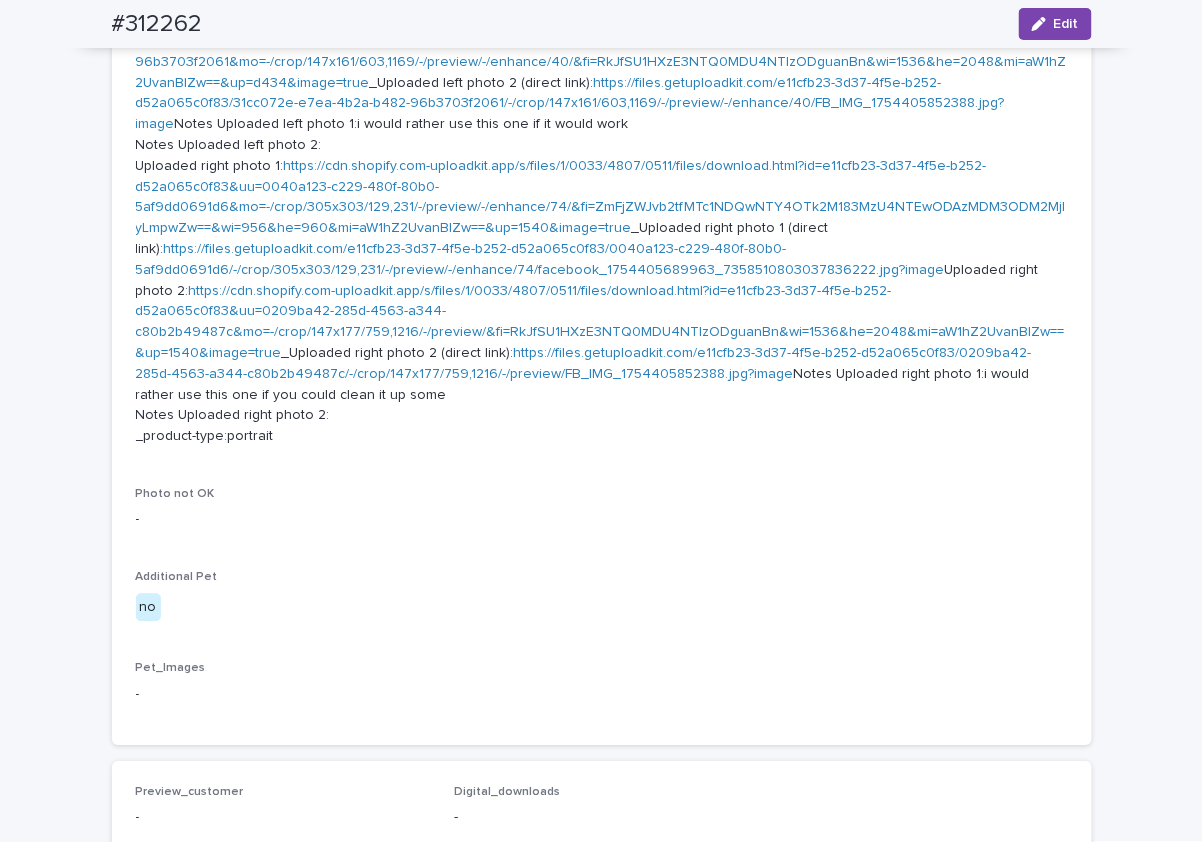 click on "https://cdn.shopify.com-uploadkit.app/s/files/1/0033/4807/0511/files/download.html?id=e11cfb23-3d37-4f5e-b252-d52a065c0f83&uu=0040a123-c229-480f-80b0-5af9dd0691d6&mo=-/crop/305x303/129,231/-/preview/-/enhance/74/&fi=ZmFjZWJvb2tfMTc1NDQwNTY4OTk2M183MzU4NTEwODAzMDM3ODM2MjIyLmpwZw==&wi=956&he=960&mi=aW1hZ2UvanBlZw==&up=1540&image=true" at bounding box center [601, 197] 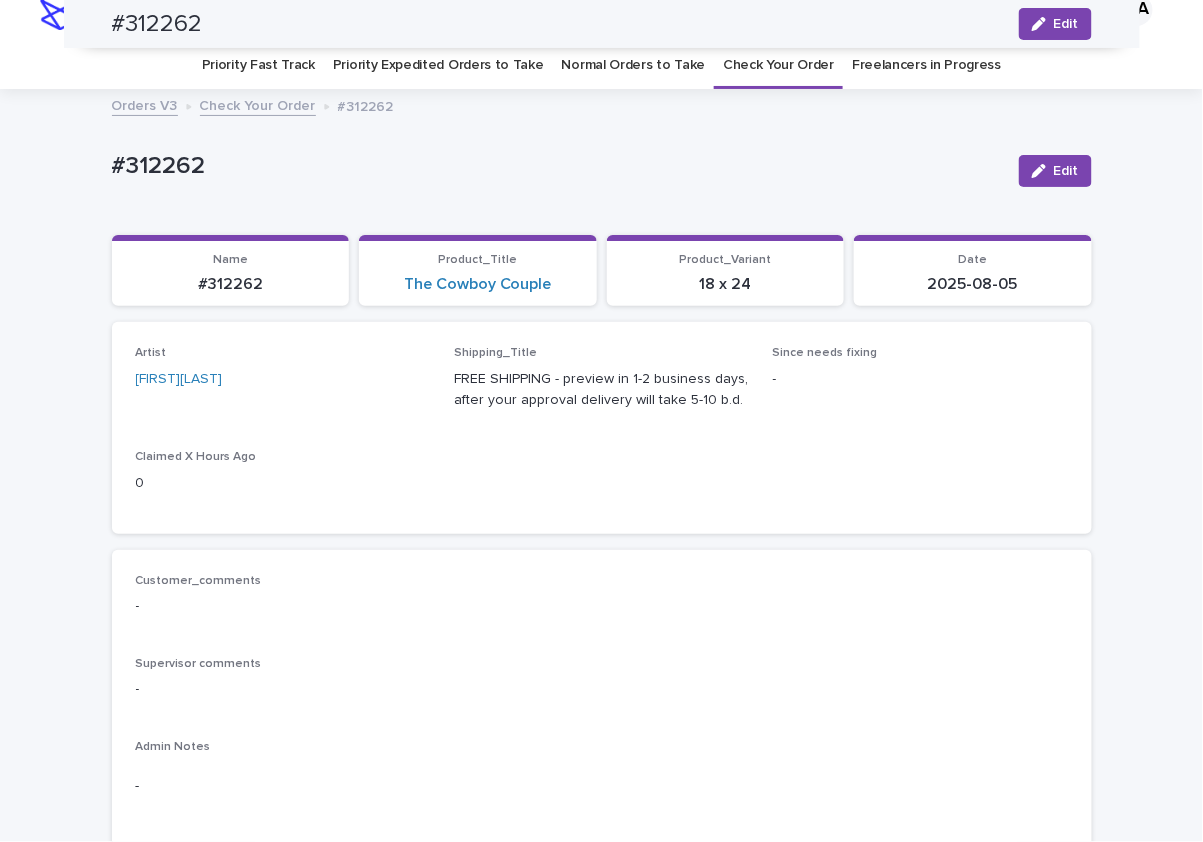 scroll, scrollTop: 0, scrollLeft: 0, axis: both 